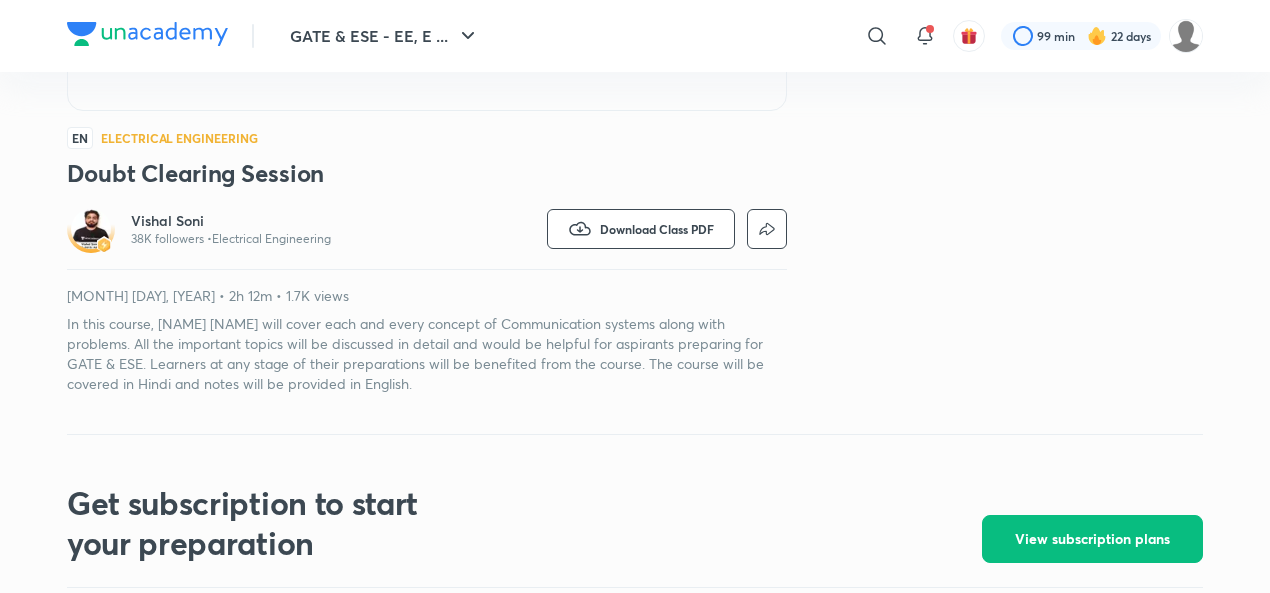 scroll, scrollTop: 505, scrollLeft: 0, axis: vertical 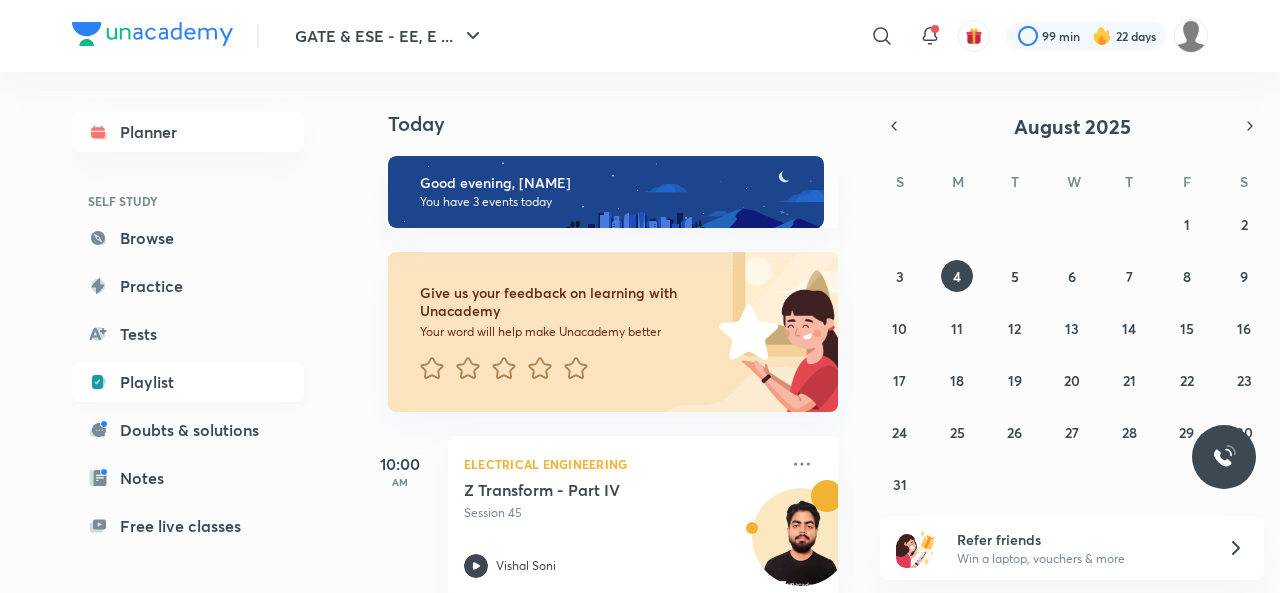 click on "Playlist" at bounding box center [188, 382] 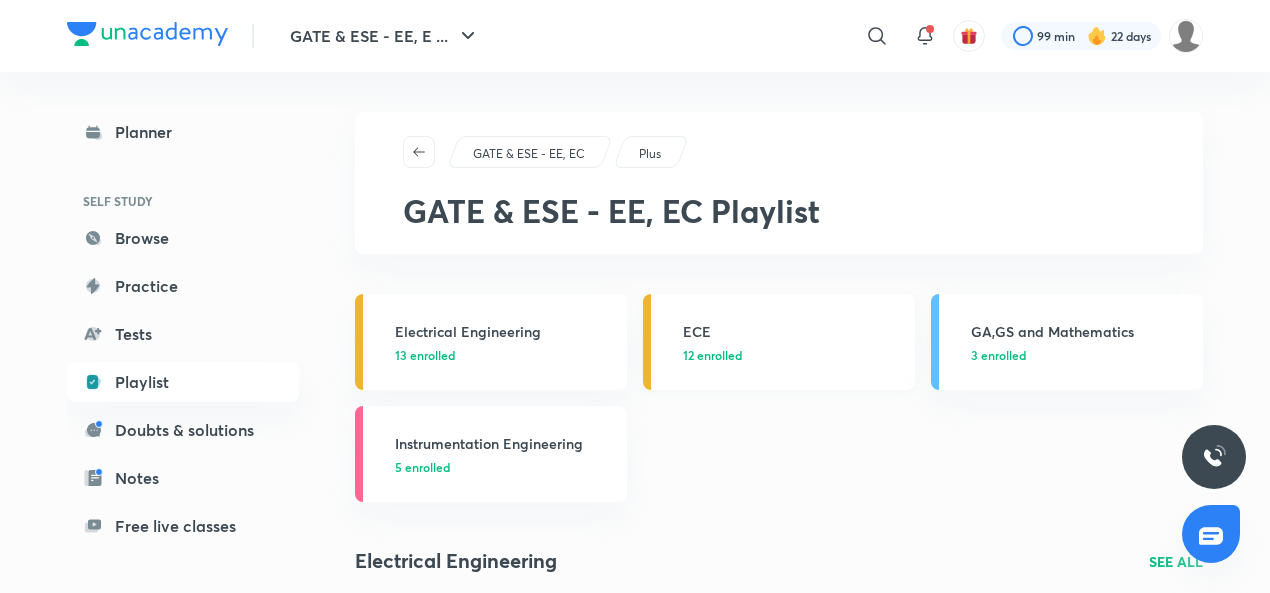 click on "ECE 12 enrolled" at bounding box center (779, 342) 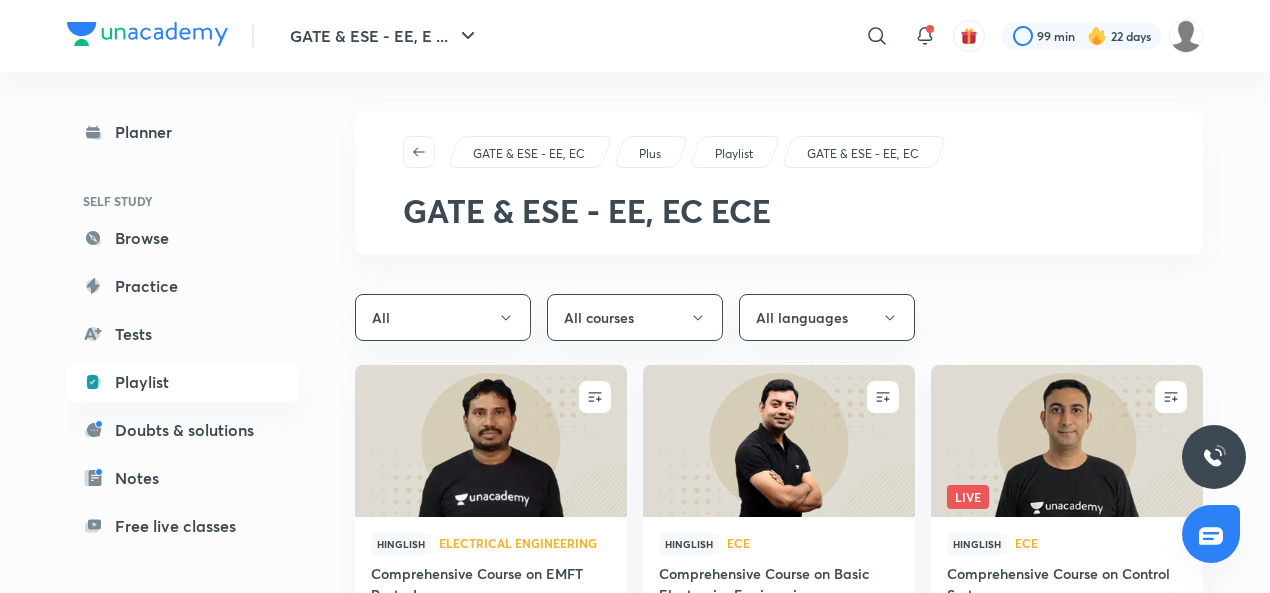 click on "All All courses All languages" at bounding box center [779, 317] 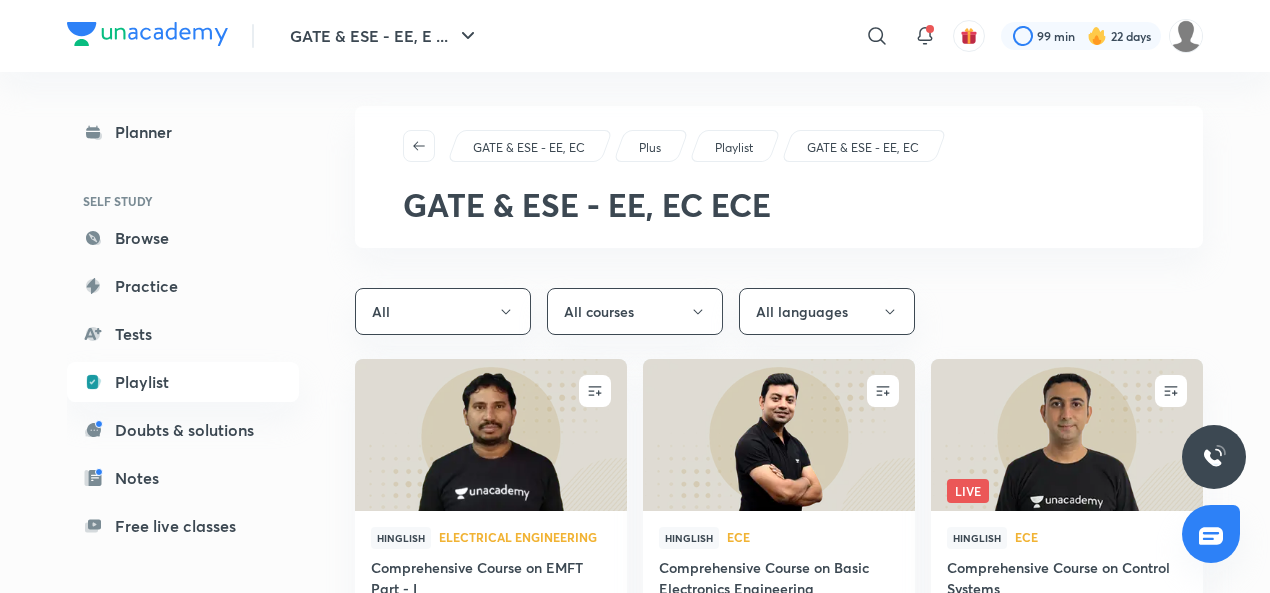 scroll, scrollTop: 0, scrollLeft: 0, axis: both 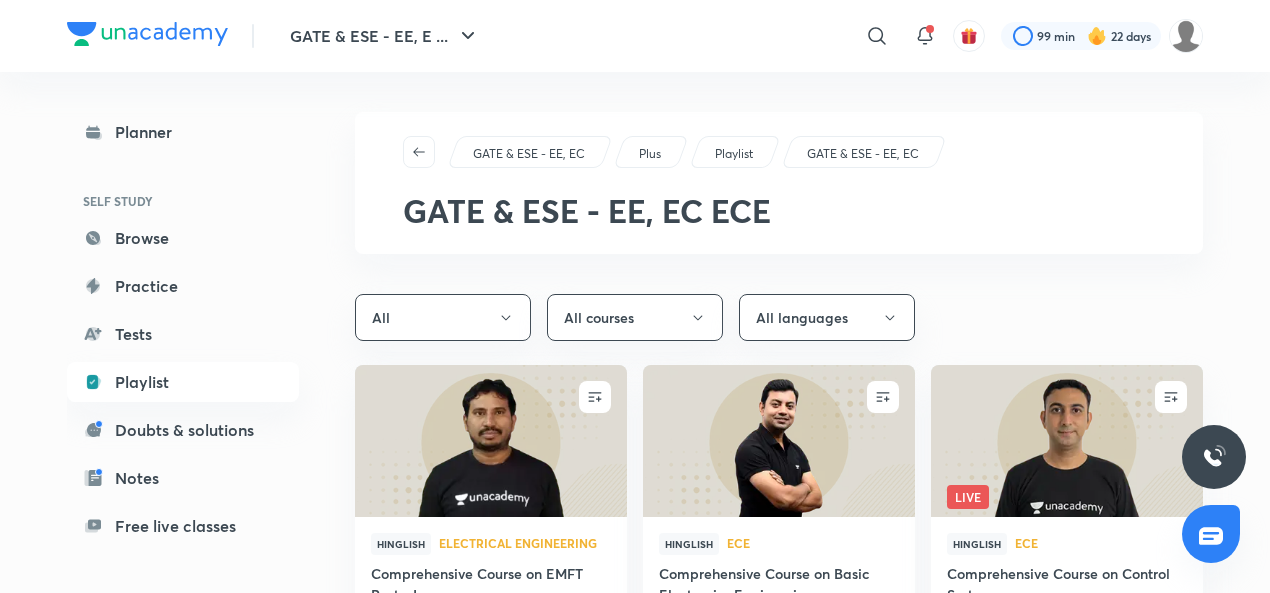 click on "GATE & ESE - EE, EC" at bounding box center (863, 154) 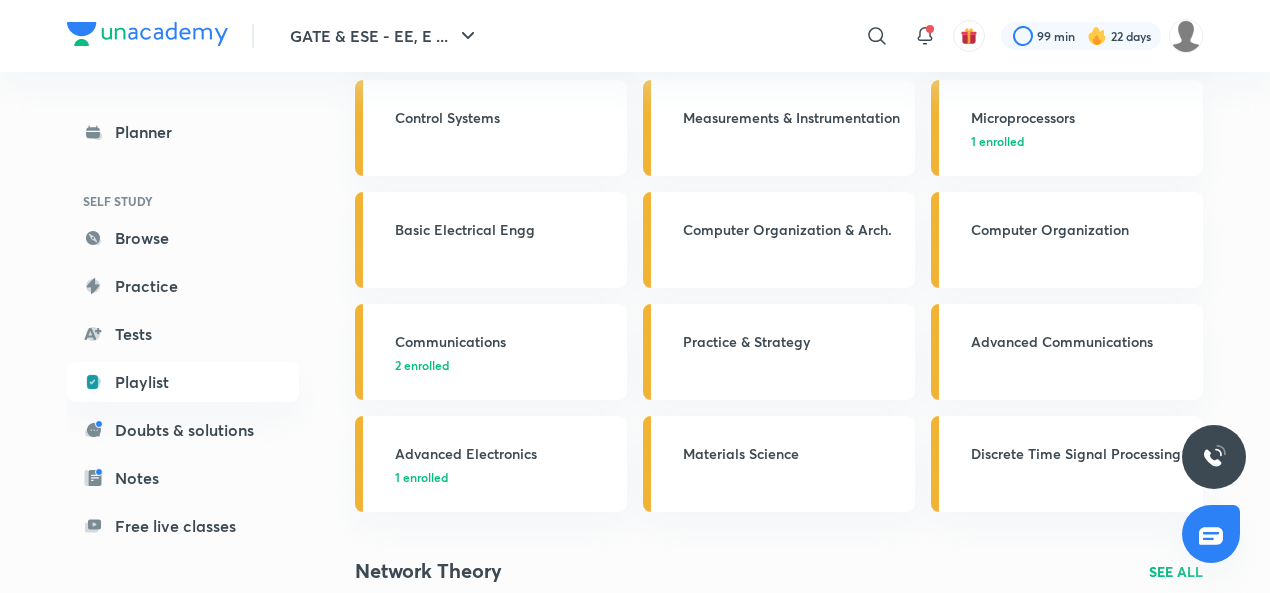 scroll, scrollTop: 443, scrollLeft: 0, axis: vertical 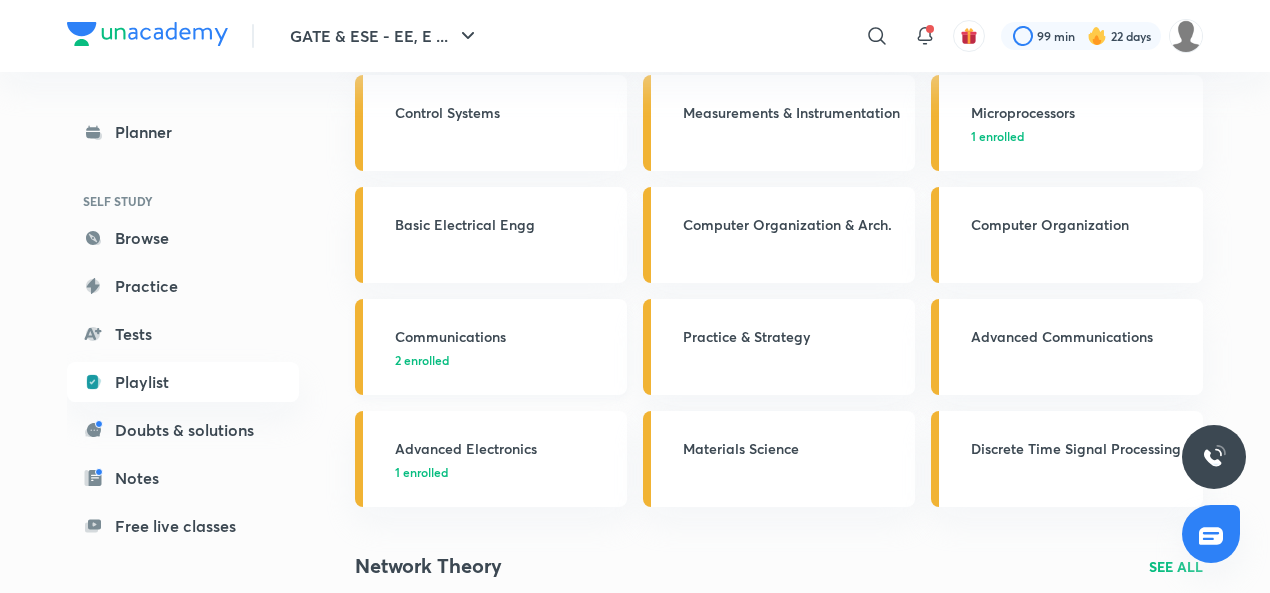 click on "Communications" at bounding box center (505, 336) 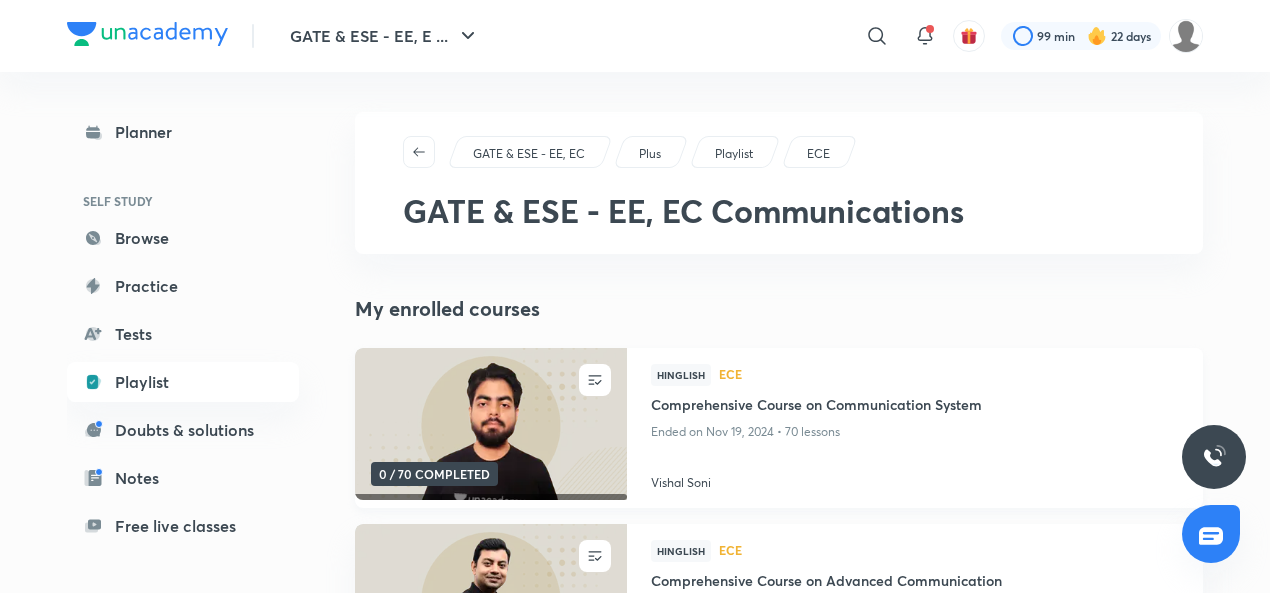 click on "Vishal Soni" at bounding box center (915, 479) 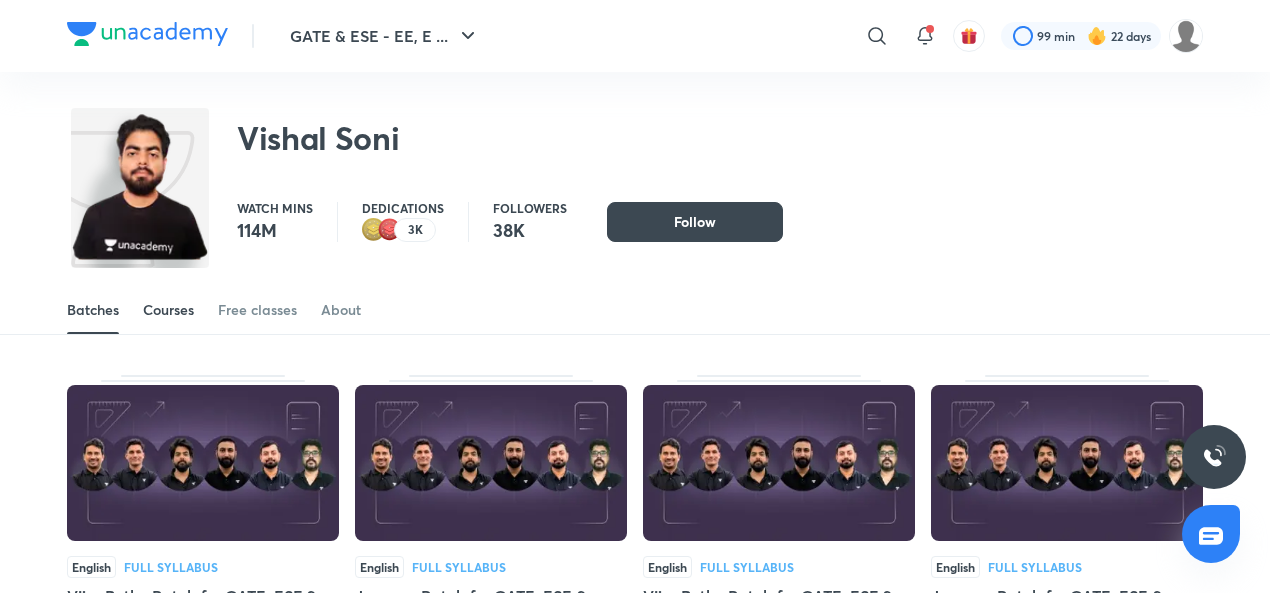 click on "Courses" at bounding box center (168, 310) 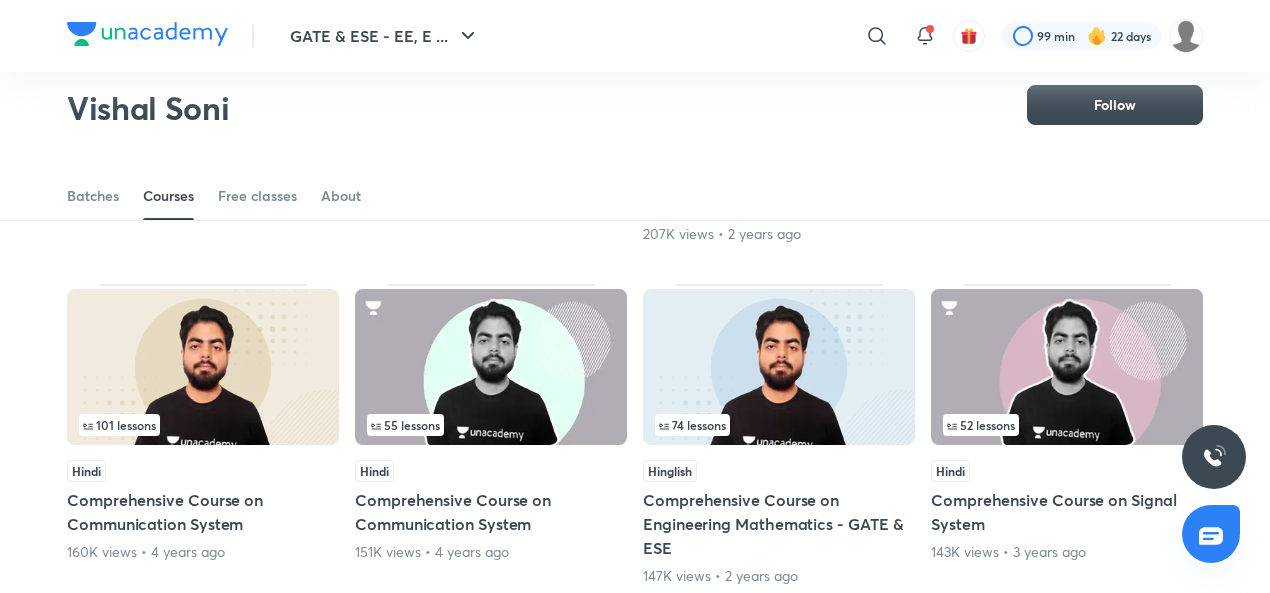 scroll, scrollTop: 802, scrollLeft: 0, axis: vertical 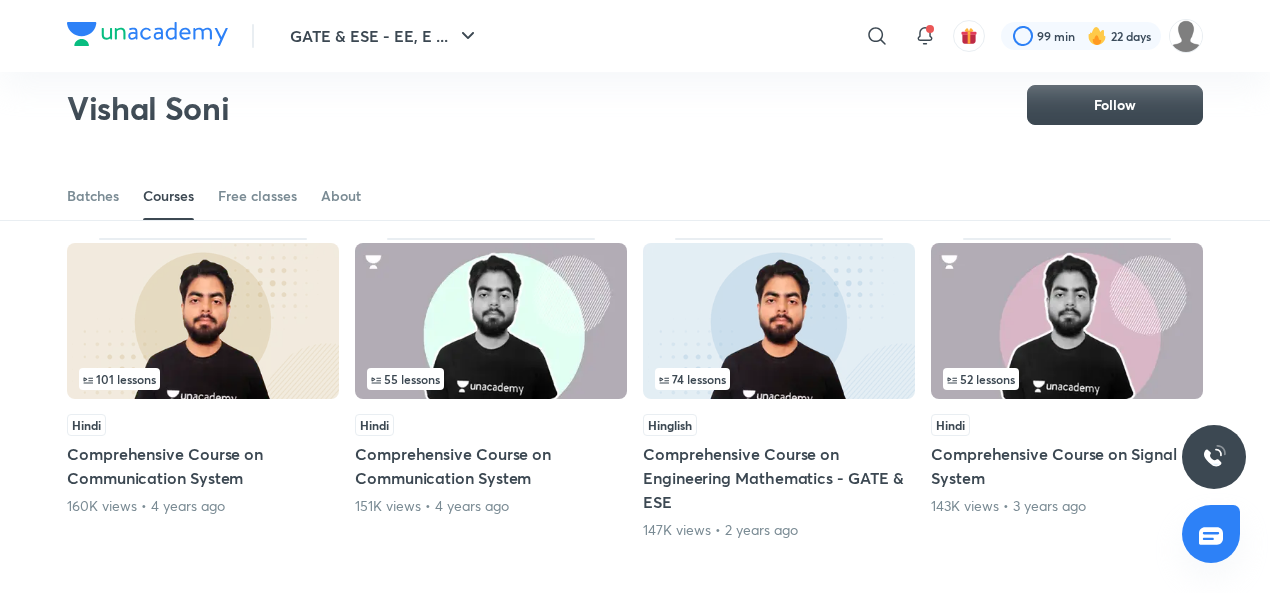 click at bounding box center [491, 321] 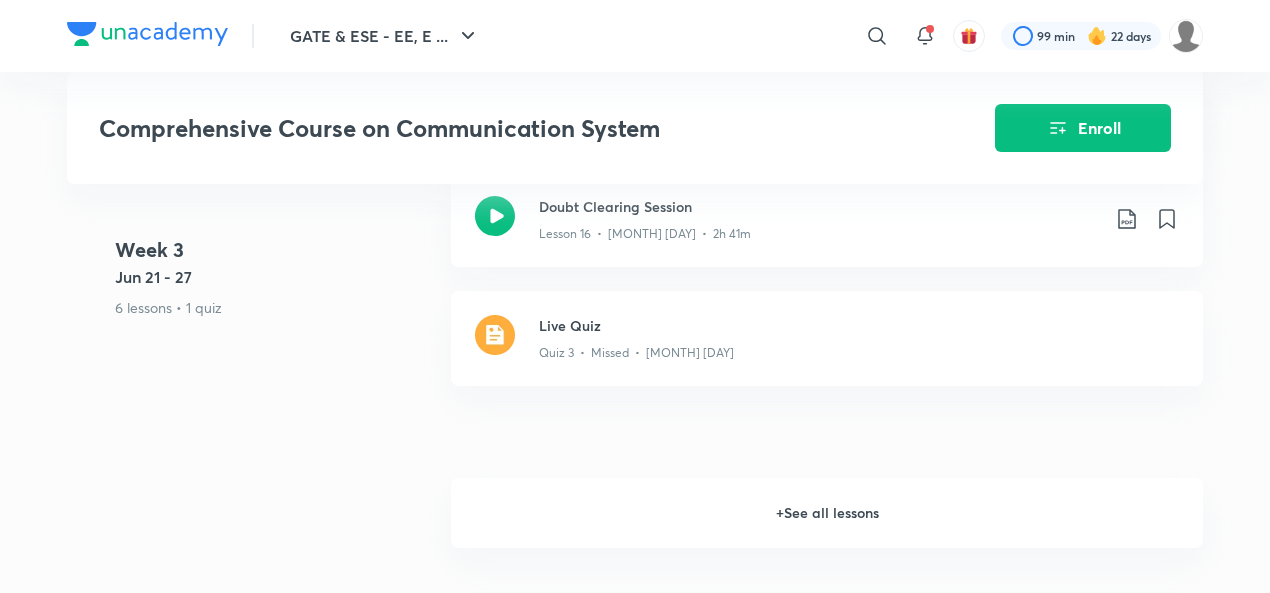 scroll, scrollTop: 3402, scrollLeft: 0, axis: vertical 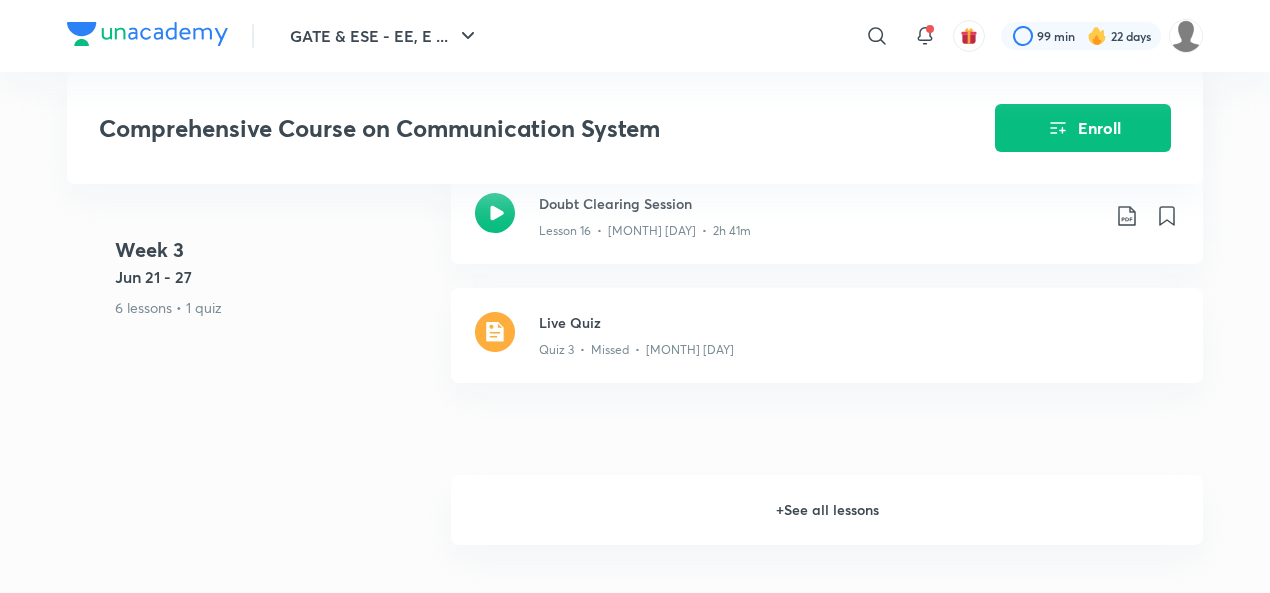 click on "+  See all lessons" at bounding box center [827, 510] 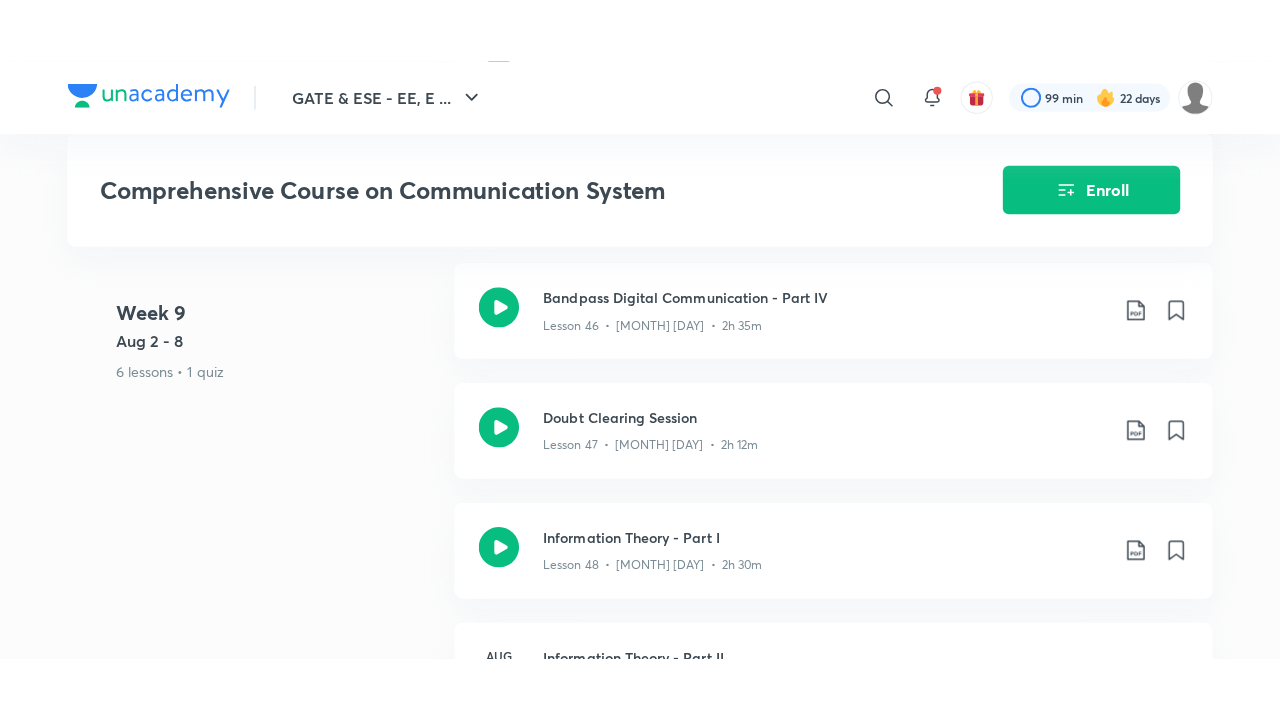 scroll, scrollTop: 8198, scrollLeft: 0, axis: vertical 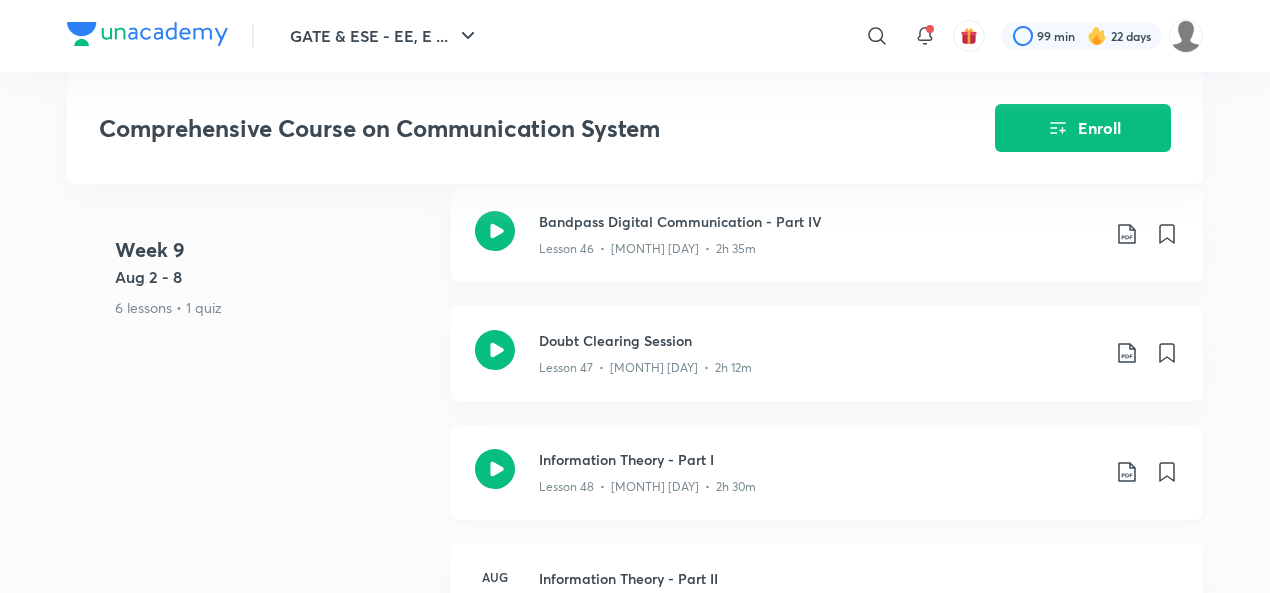 click 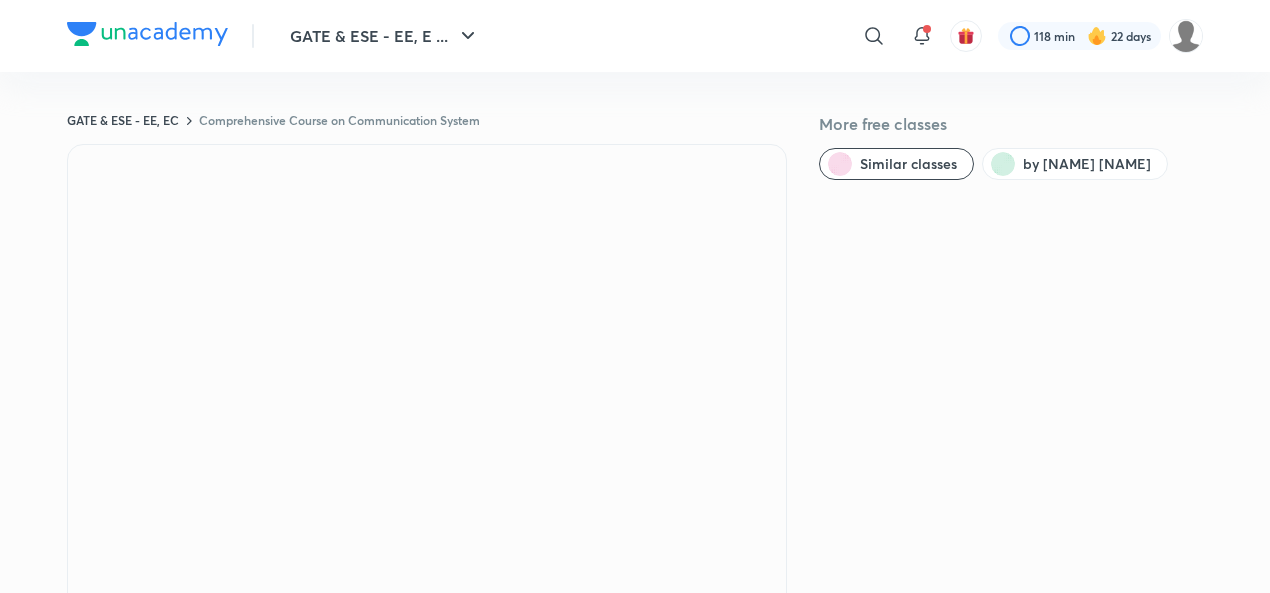 scroll, scrollTop: 0, scrollLeft: 0, axis: both 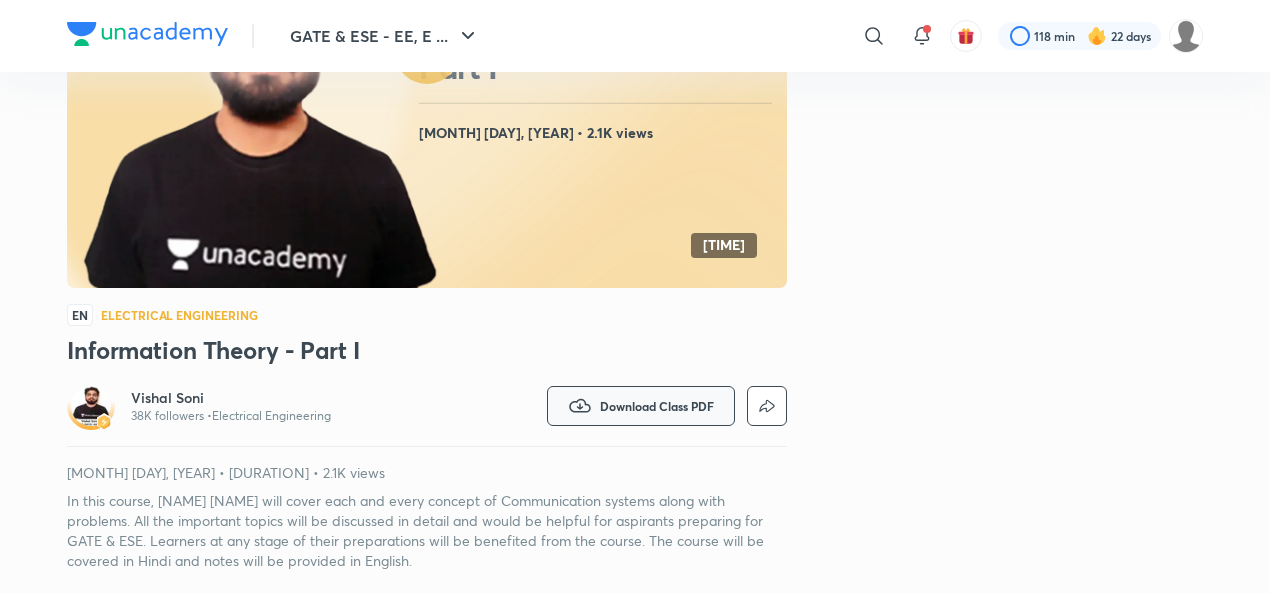 click on "Download Class PDF" at bounding box center [657, 406] 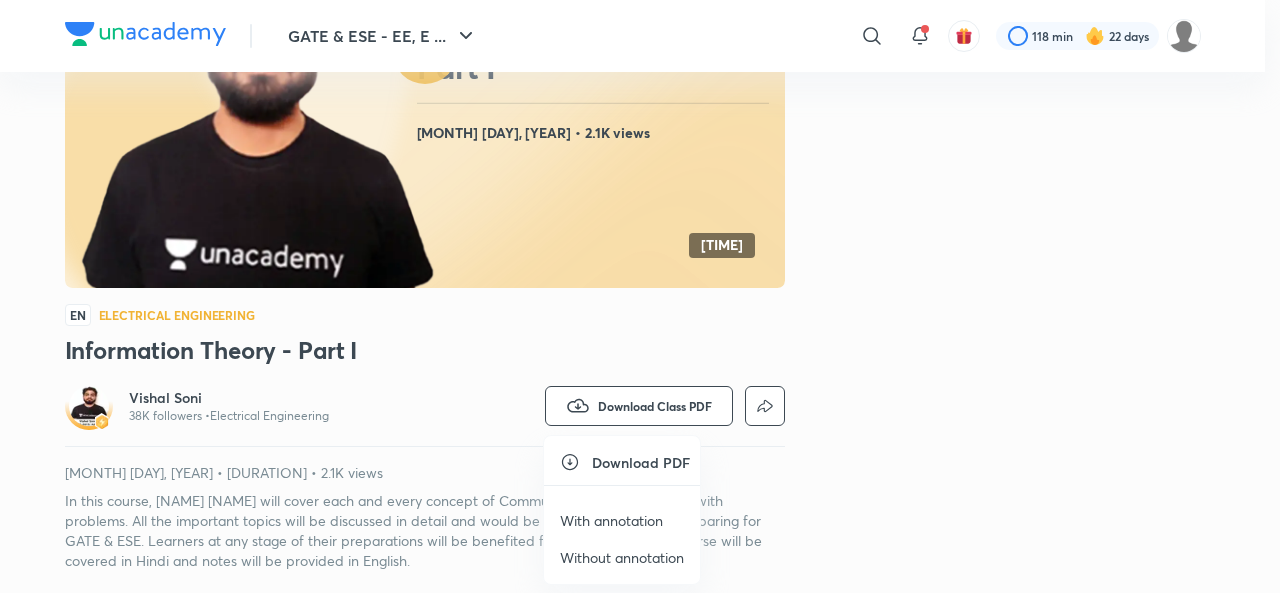 click on "With annotation" at bounding box center (611, 520) 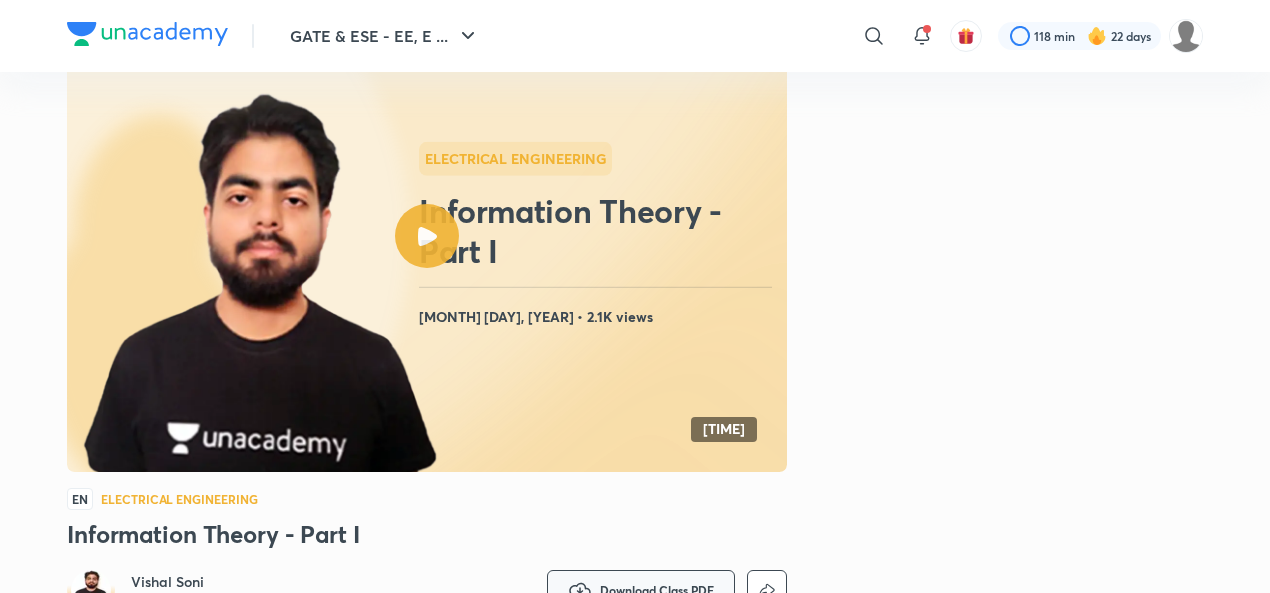 scroll, scrollTop: 0, scrollLeft: 0, axis: both 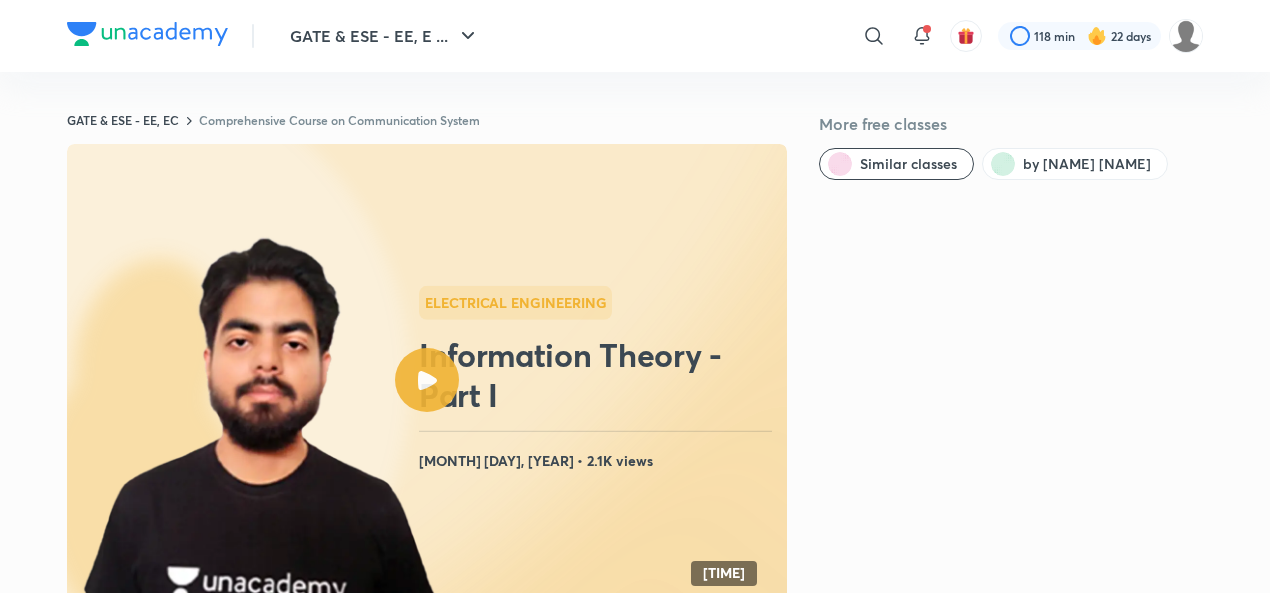 click 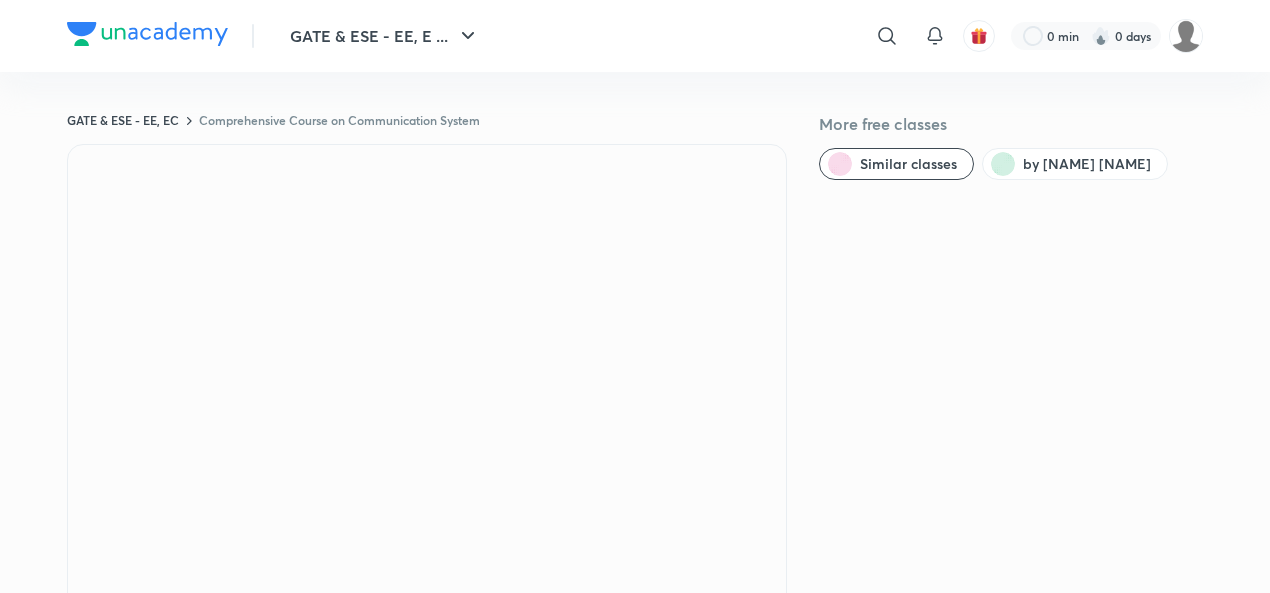 scroll, scrollTop: 0, scrollLeft: 0, axis: both 